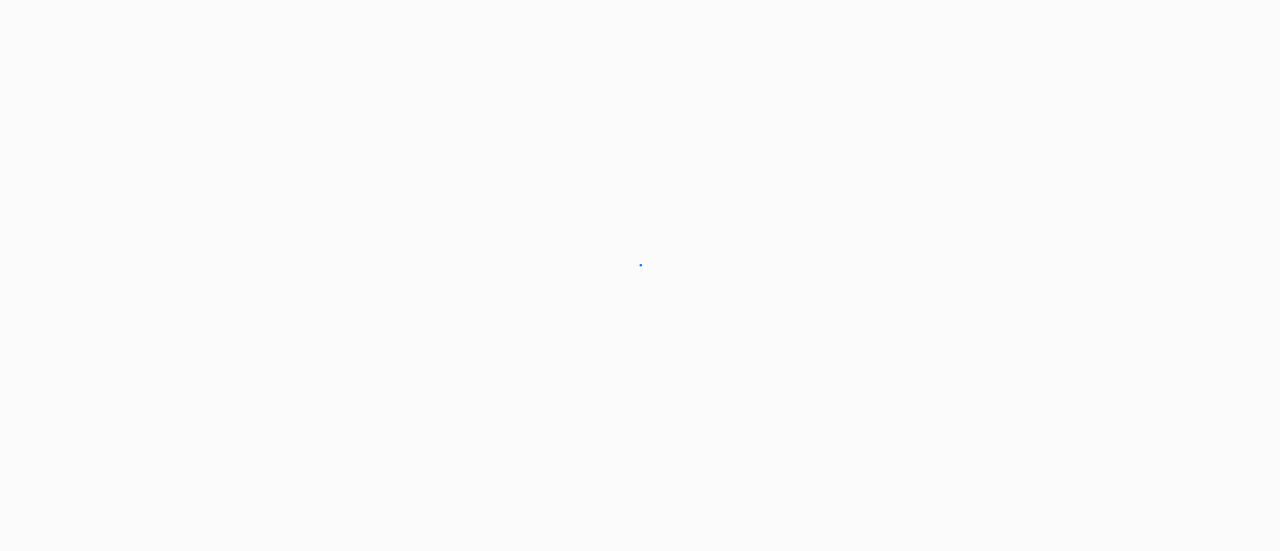 scroll, scrollTop: 0, scrollLeft: 0, axis: both 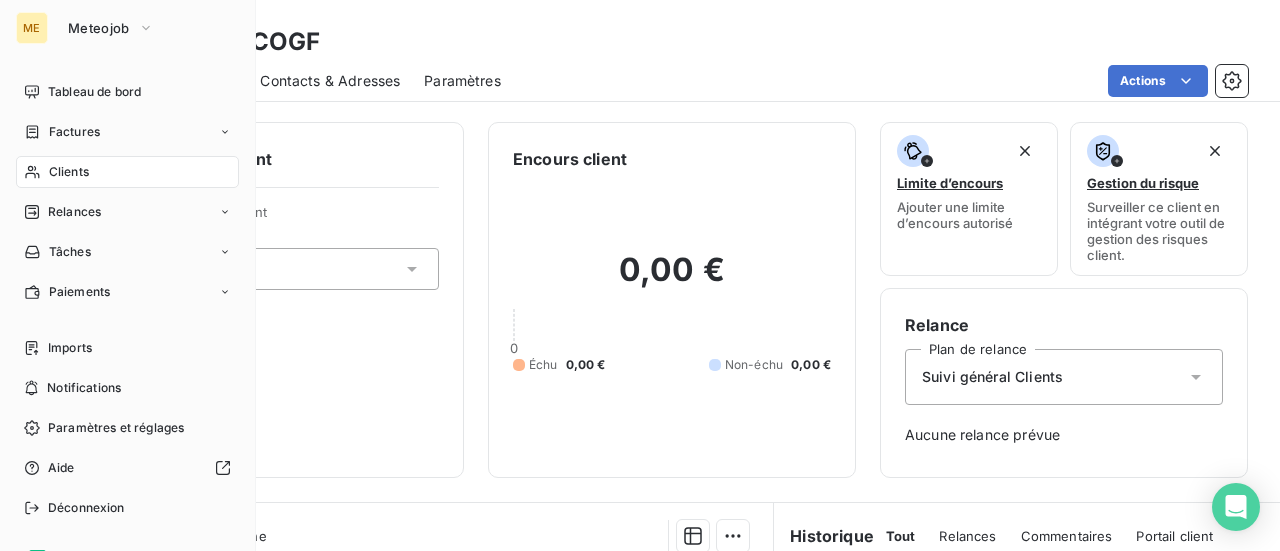 click on "Clients" at bounding box center (69, 172) 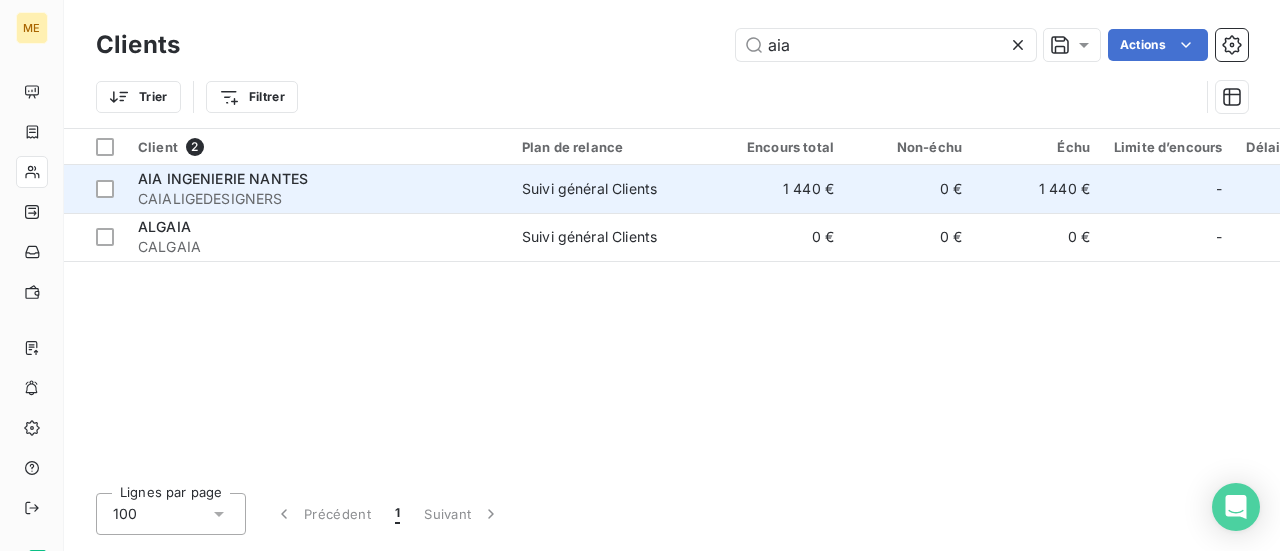 type on "aia" 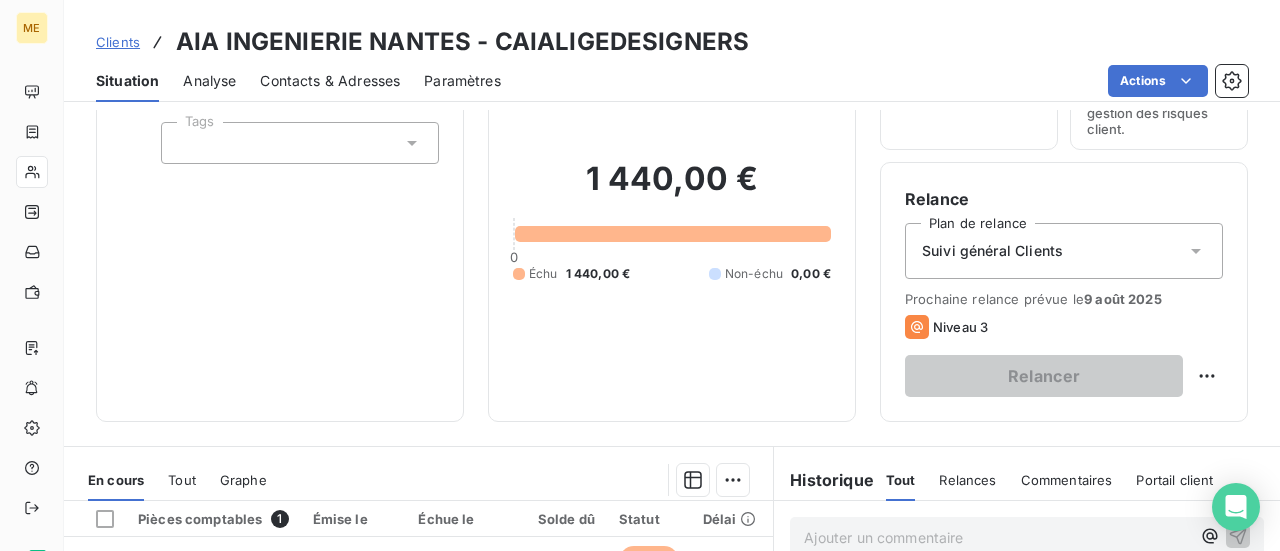 scroll, scrollTop: 400, scrollLeft: 0, axis: vertical 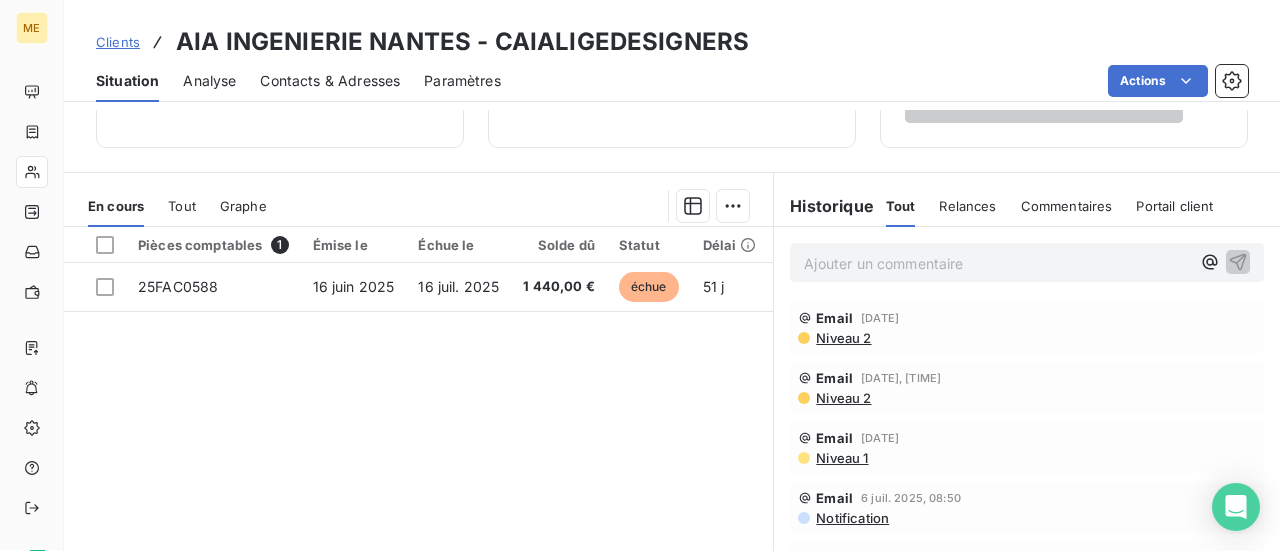 click on "Ajouter un commentaire ﻿" at bounding box center [997, 263] 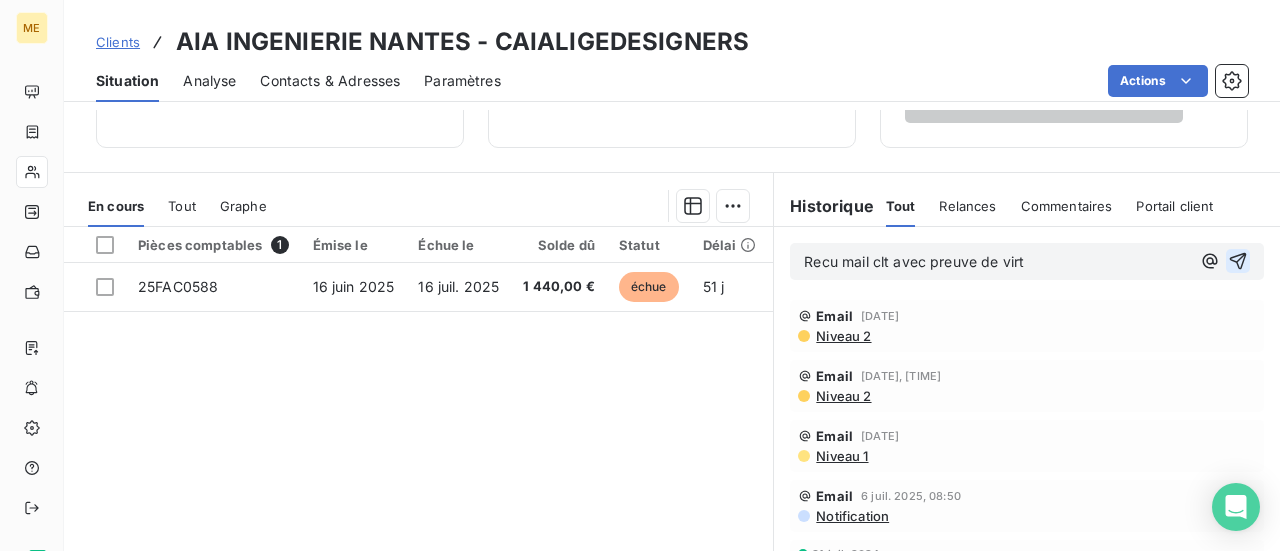 click 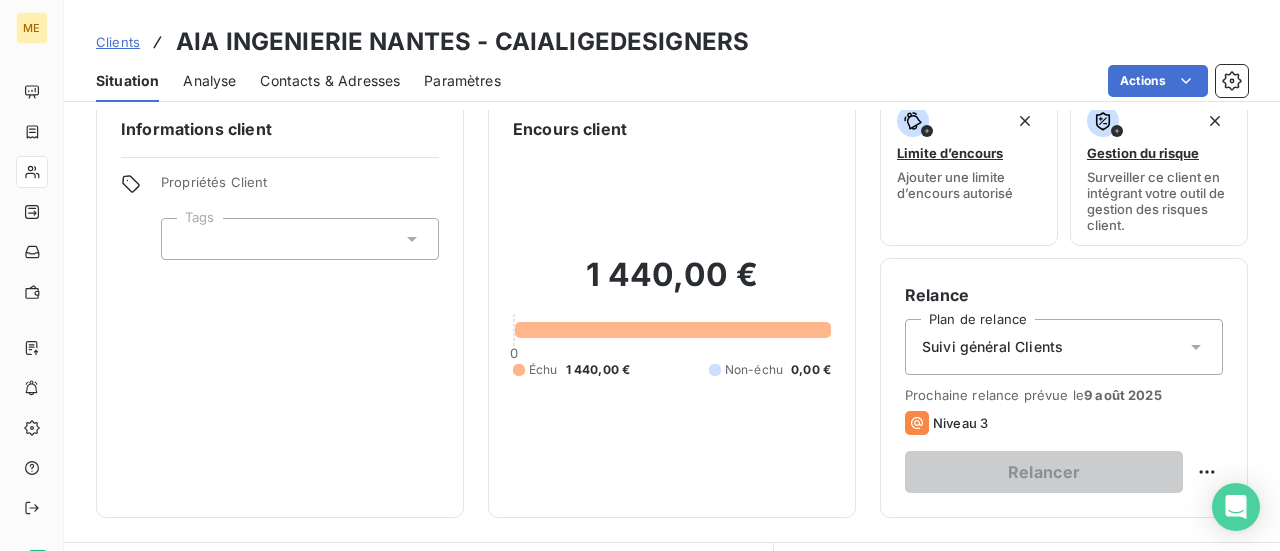 scroll, scrollTop: 0, scrollLeft: 0, axis: both 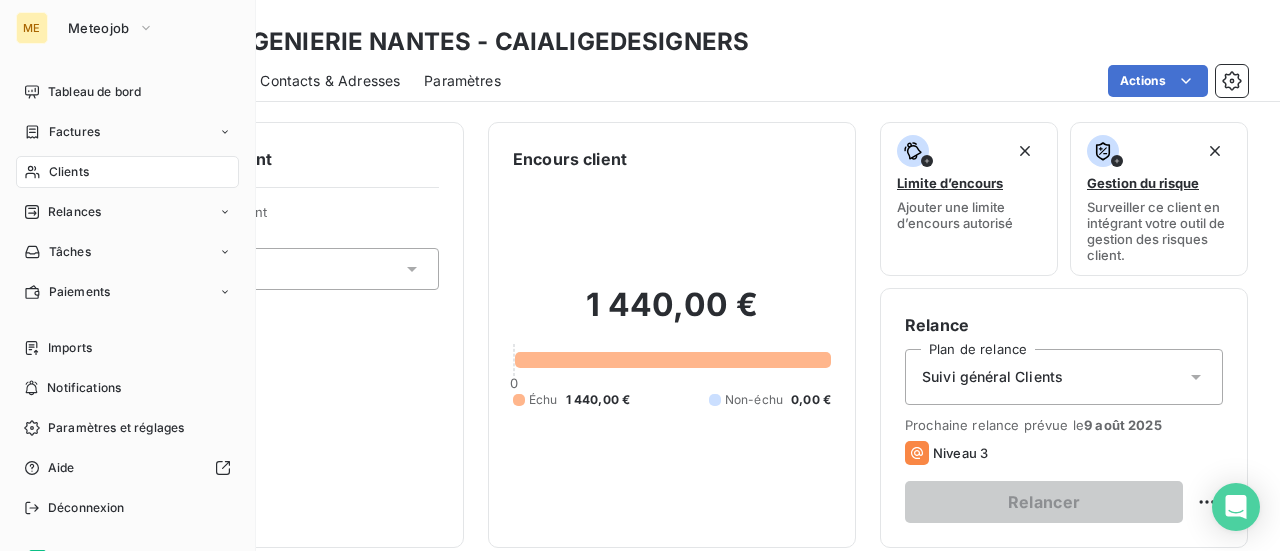 click on "Clients" at bounding box center (69, 172) 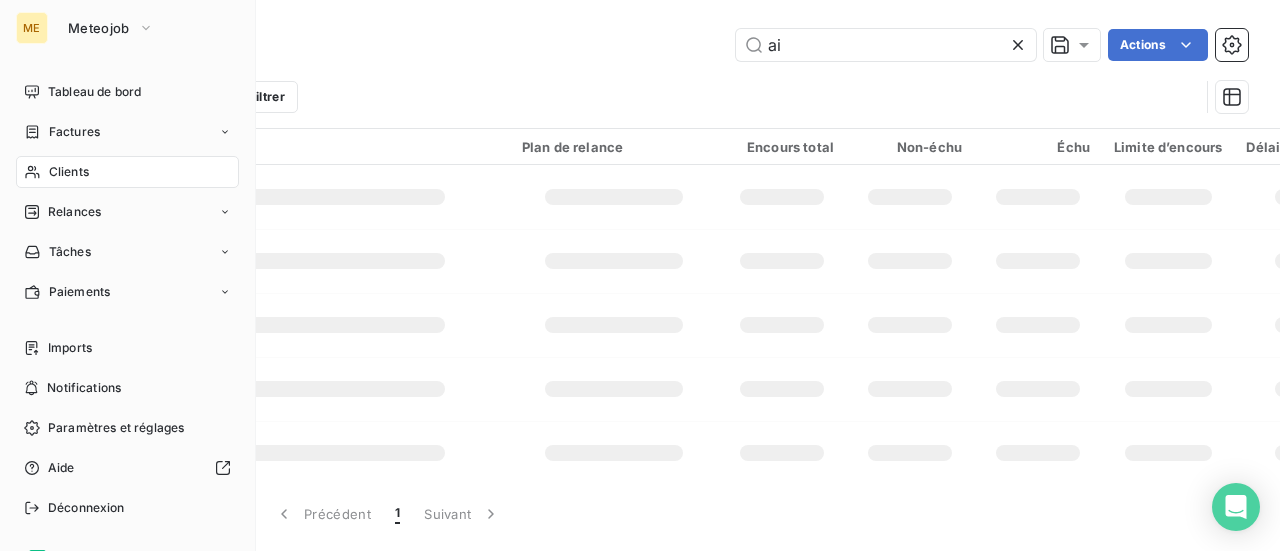type on "a" 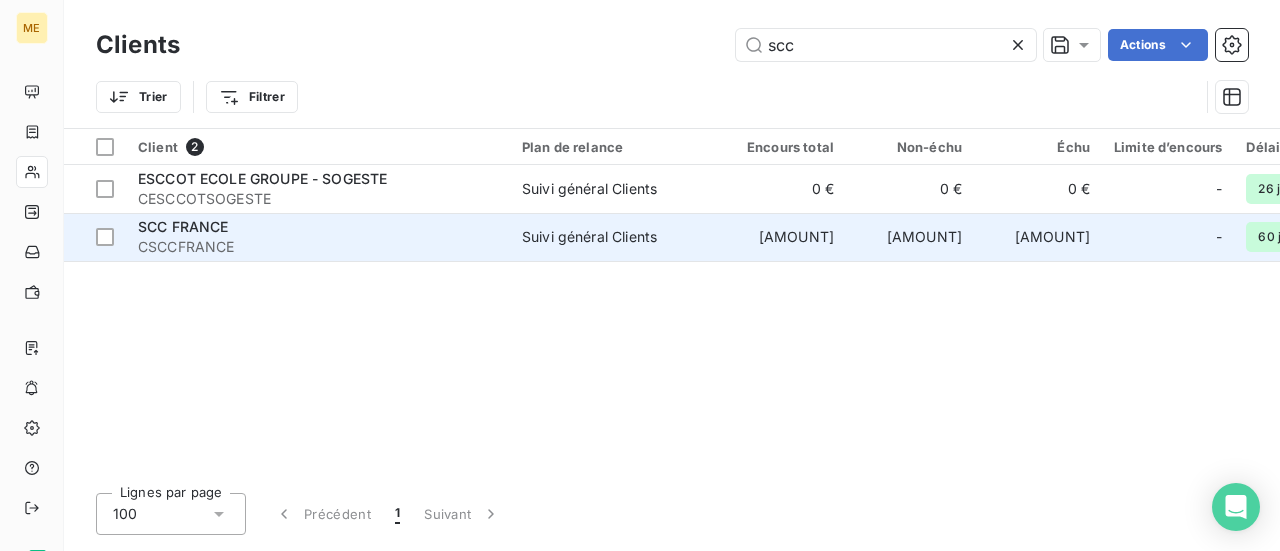 type on "scc" 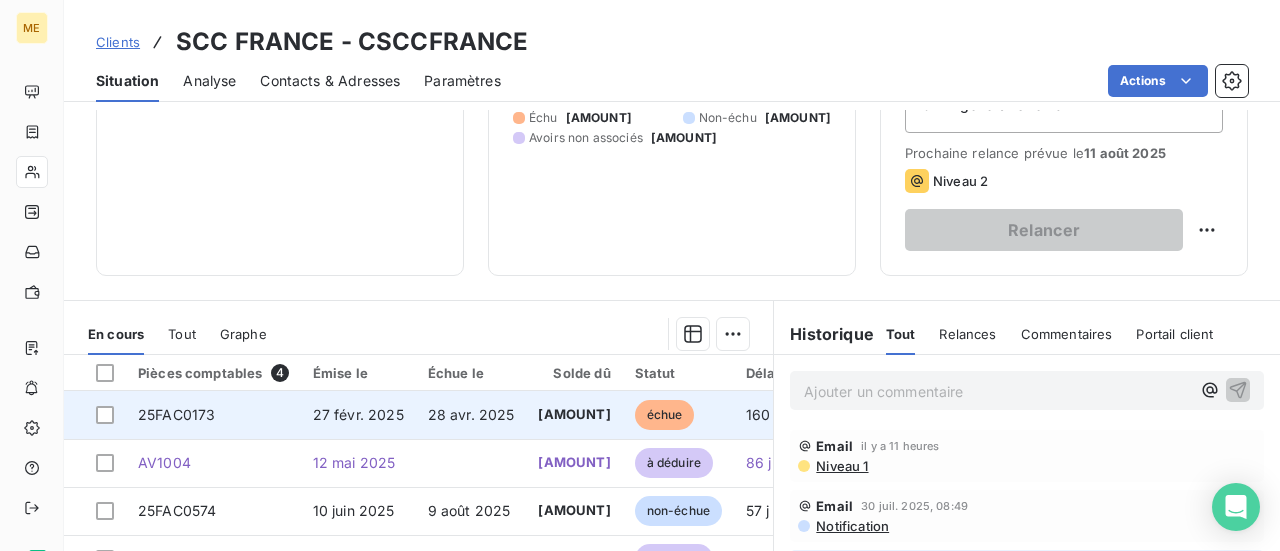 scroll, scrollTop: 300, scrollLeft: 0, axis: vertical 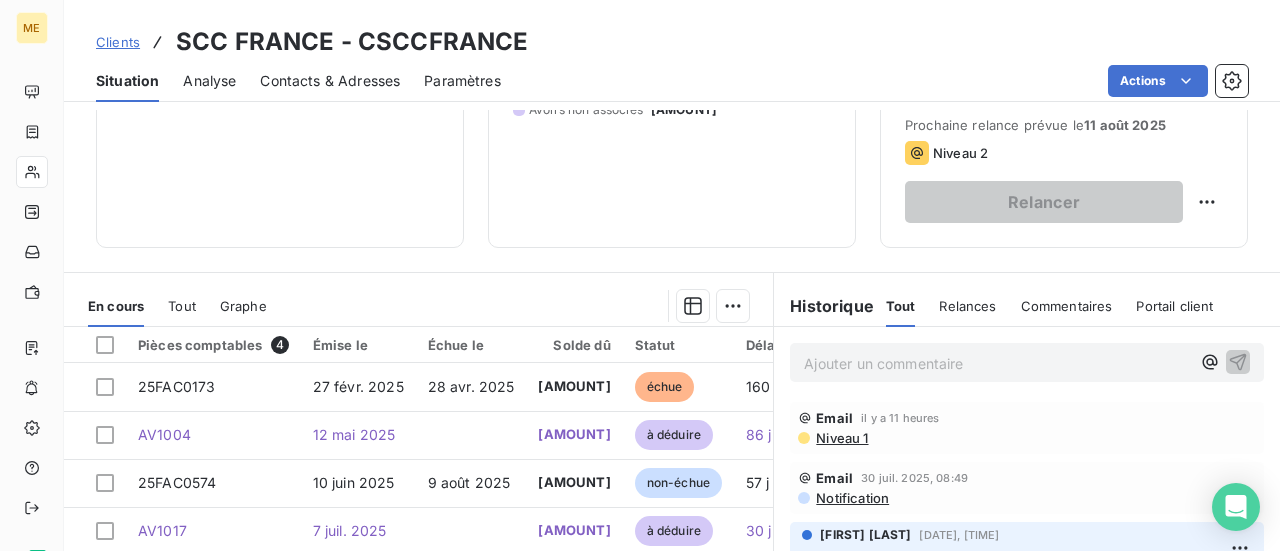 click on "Ajouter un commentaire ﻿" at bounding box center [997, 363] 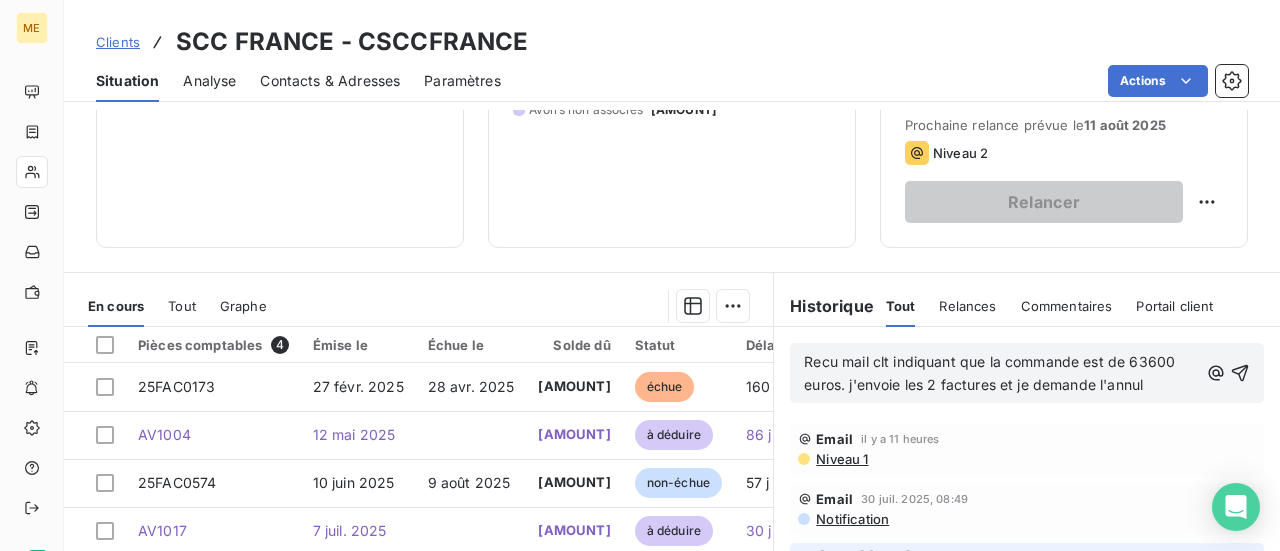 type 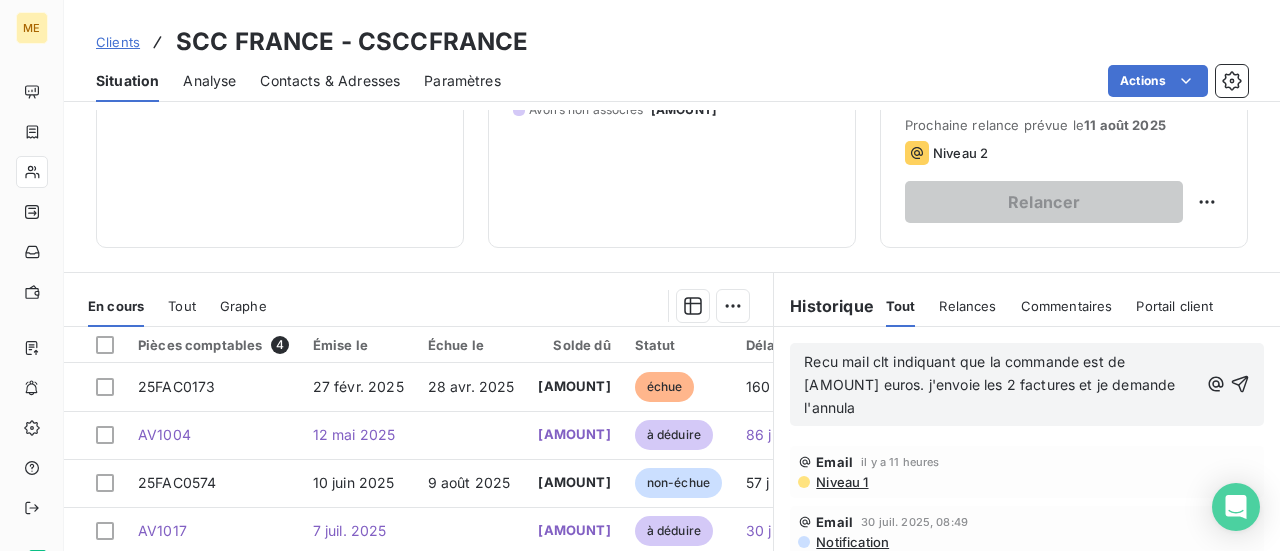 click on "Recu mail clt indiquant que la commande est de [AMOUNT] euros. j'envoie les 2 factures et je demande l'annula" at bounding box center (1001, 385) 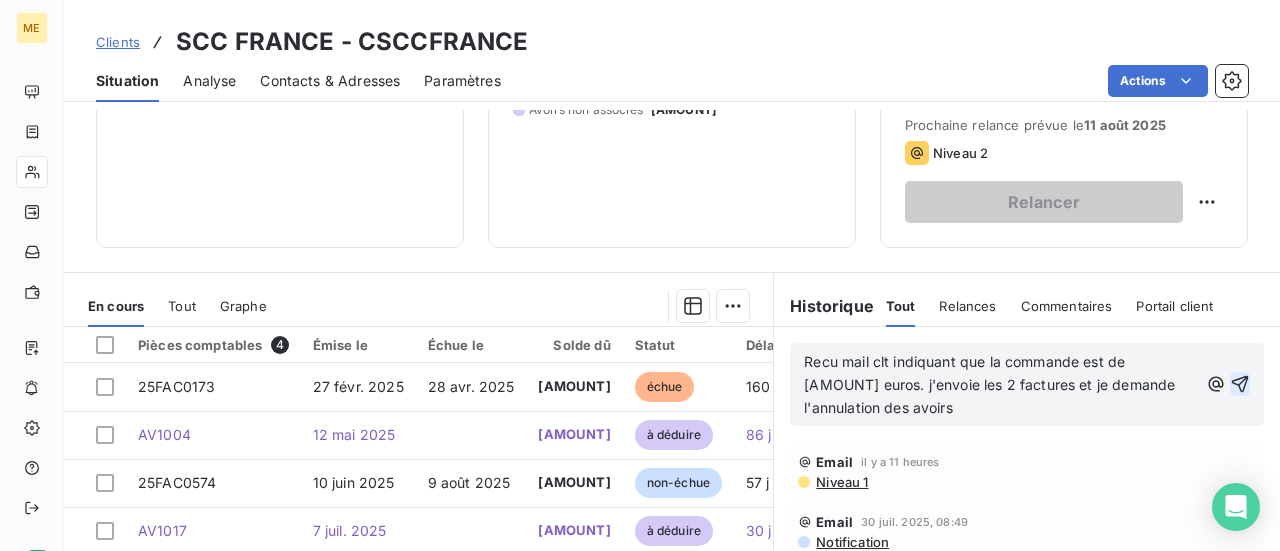 click 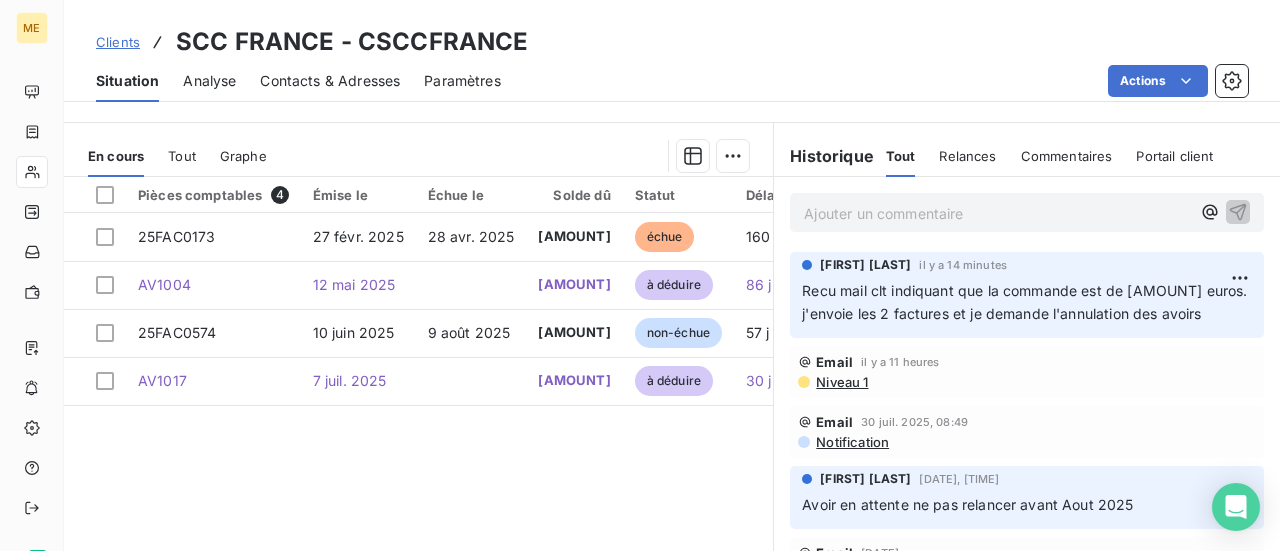scroll, scrollTop: 500, scrollLeft: 0, axis: vertical 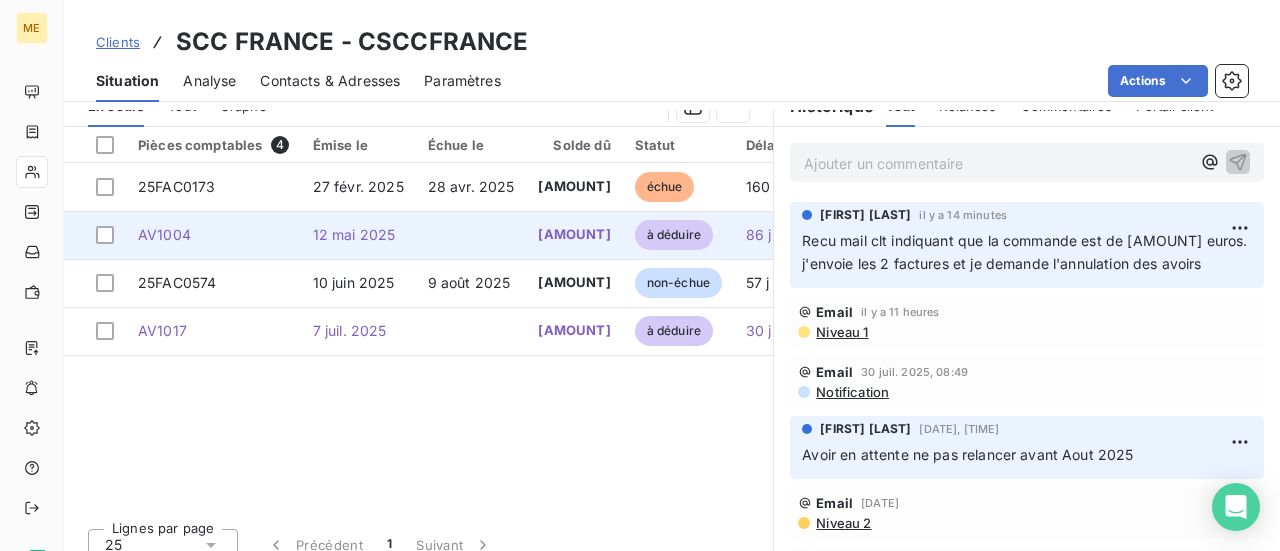 click at bounding box center (471, 235) 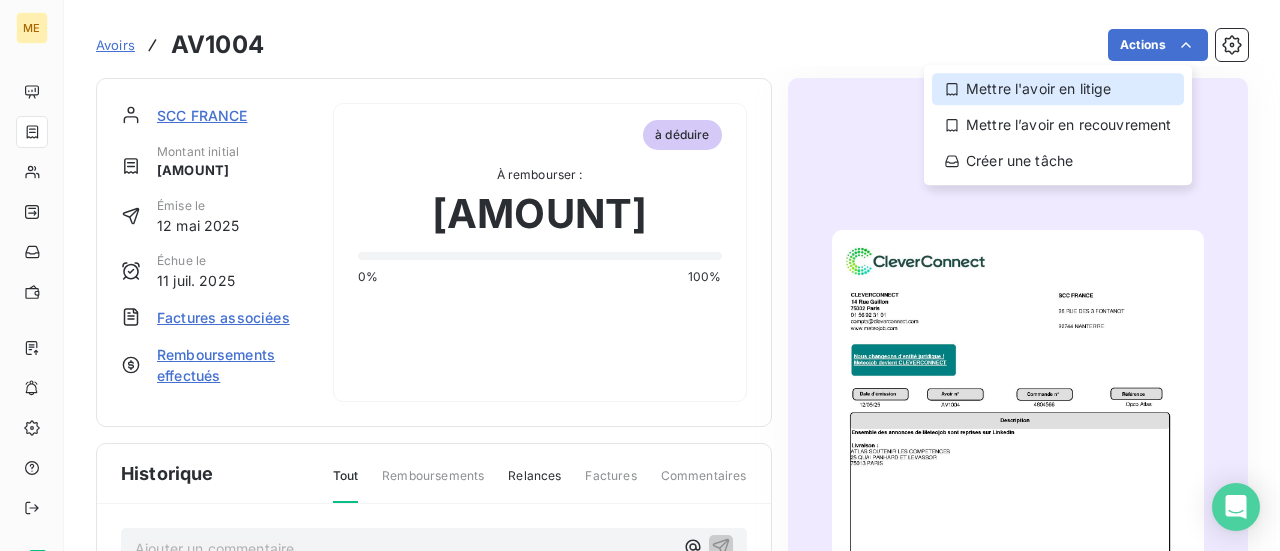click on "Mettre l'avoir en litige" at bounding box center (1058, 89) 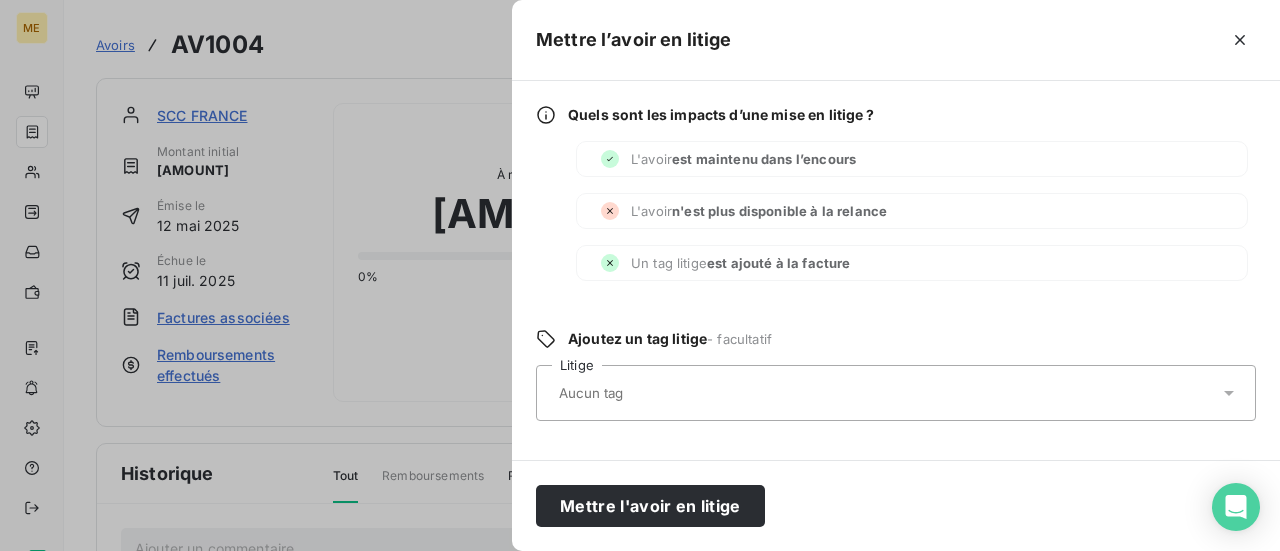 click on "n'est plus disponible à la relance" at bounding box center [779, 211] 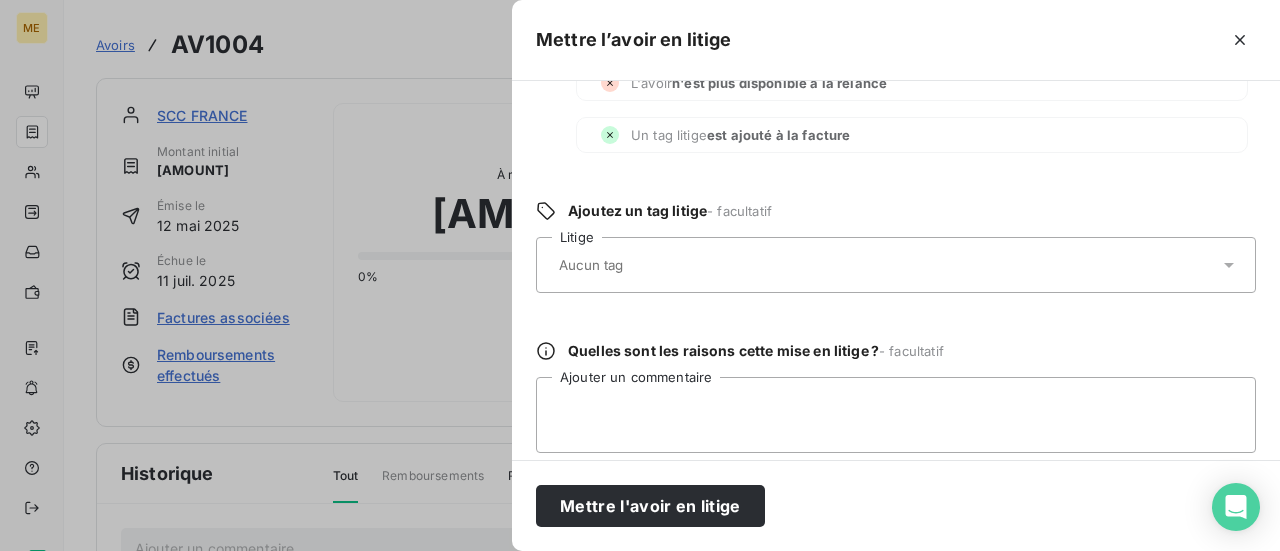 scroll, scrollTop: 140, scrollLeft: 0, axis: vertical 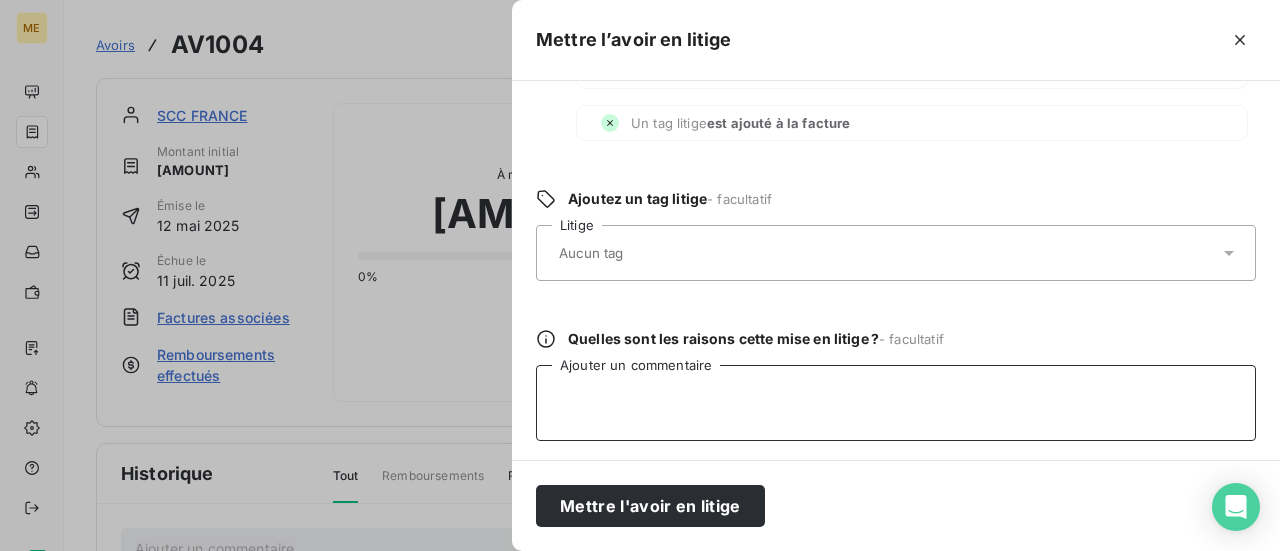 click on "Ajouter un commentaire" at bounding box center (896, 403) 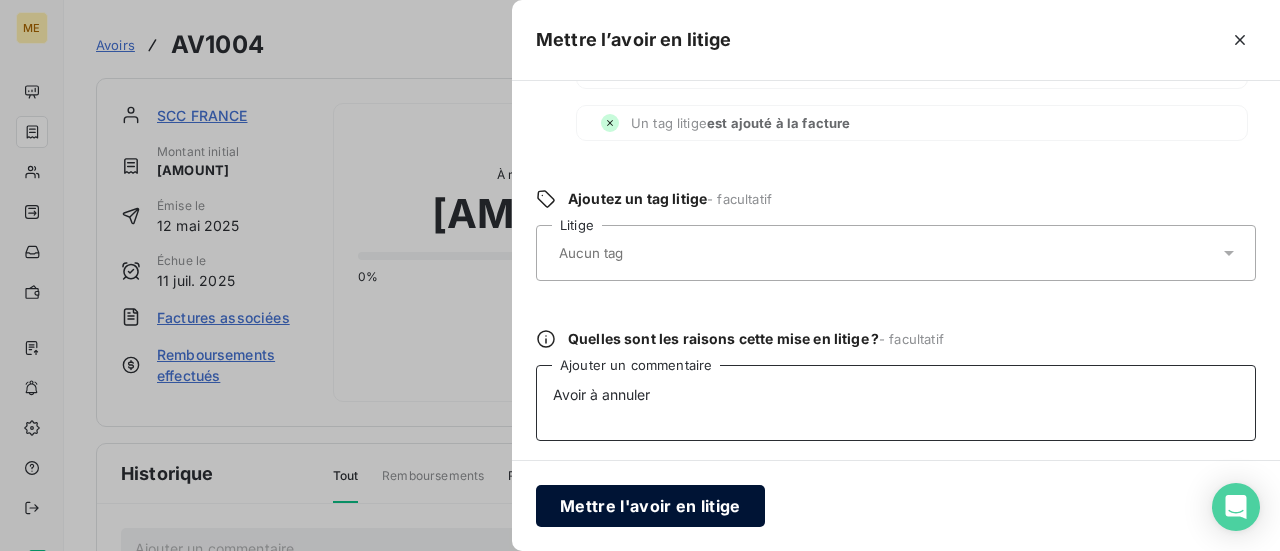 type on "Avoir à annuler" 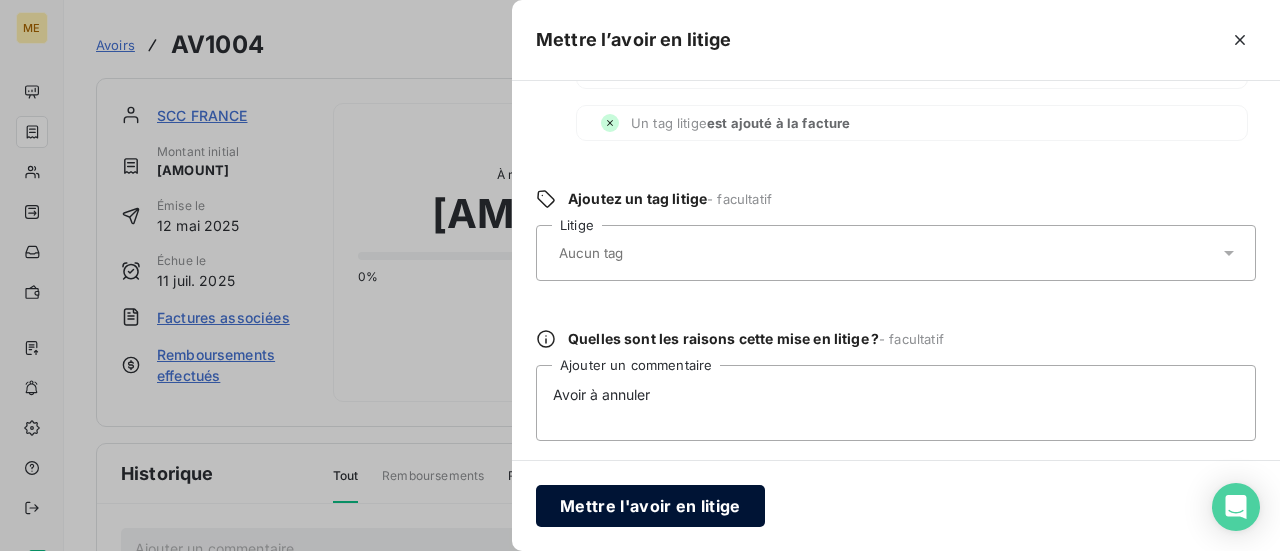 click on "Mettre l'avoir en litige" at bounding box center (650, 506) 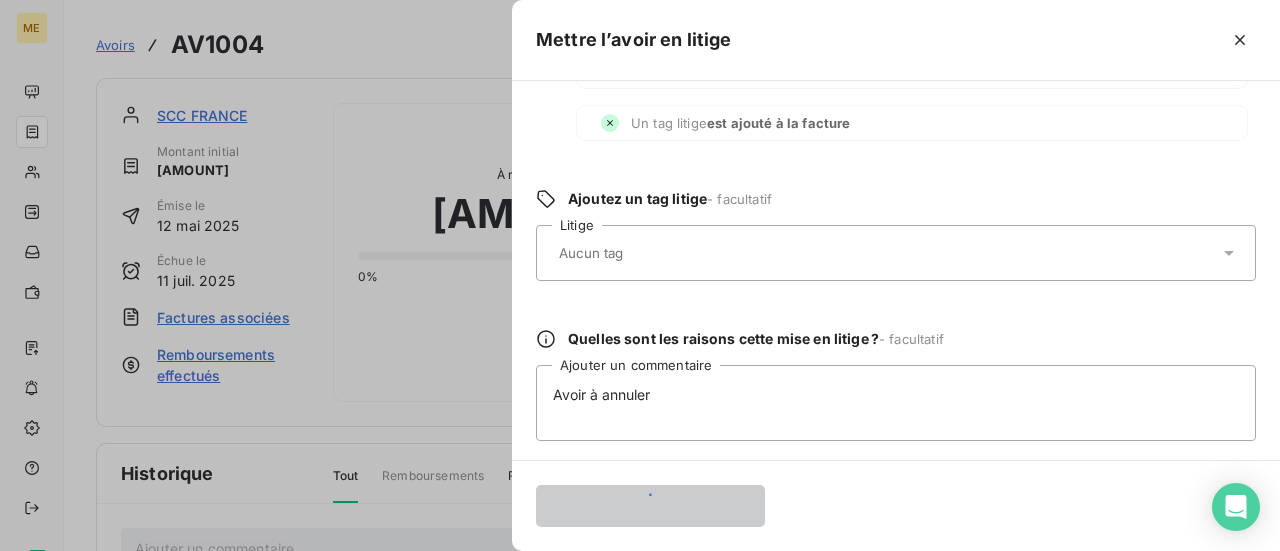 type 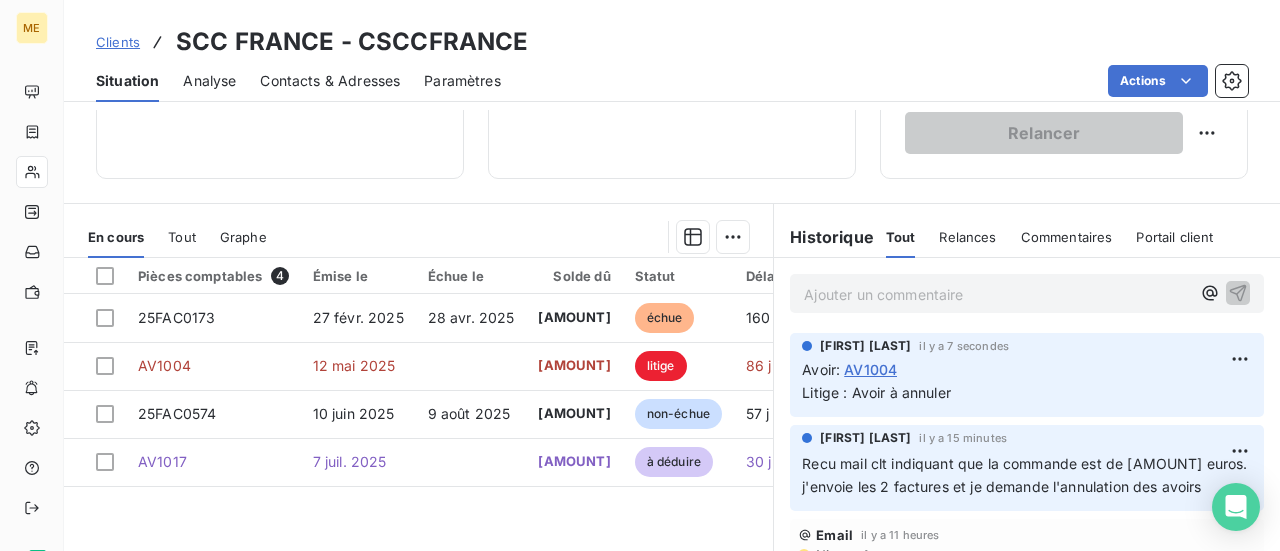 scroll, scrollTop: 400, scrollLeft: 0, axis: vertical 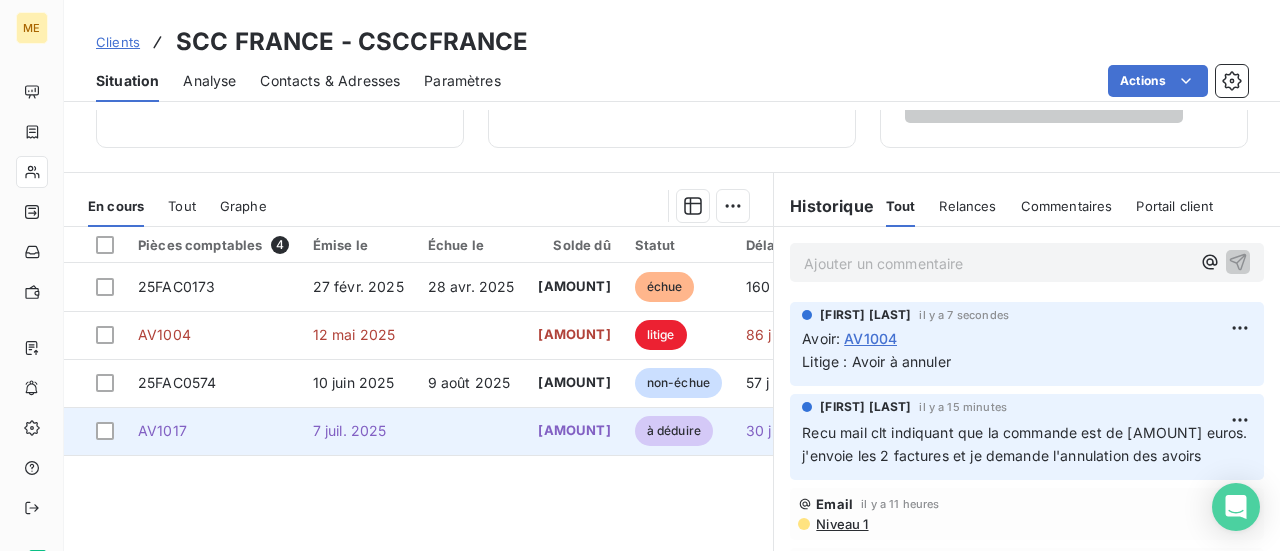 click on "7 juil. 2025" at bounding box center [350, 430] 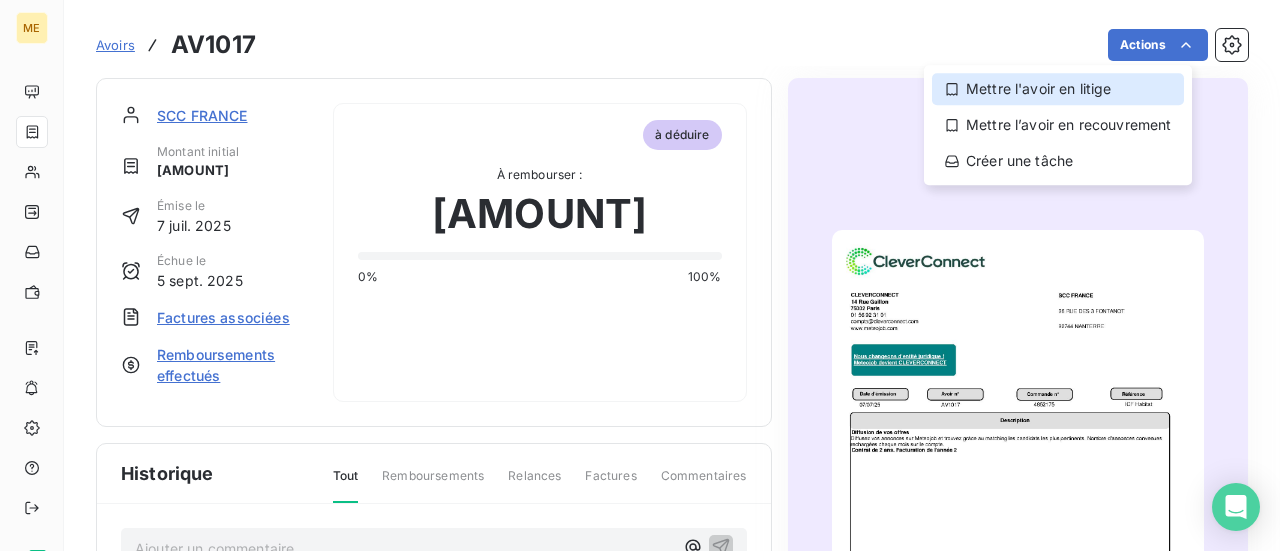 click on "Mettre l'avoir en litige" at bounding box center (1058, 89) 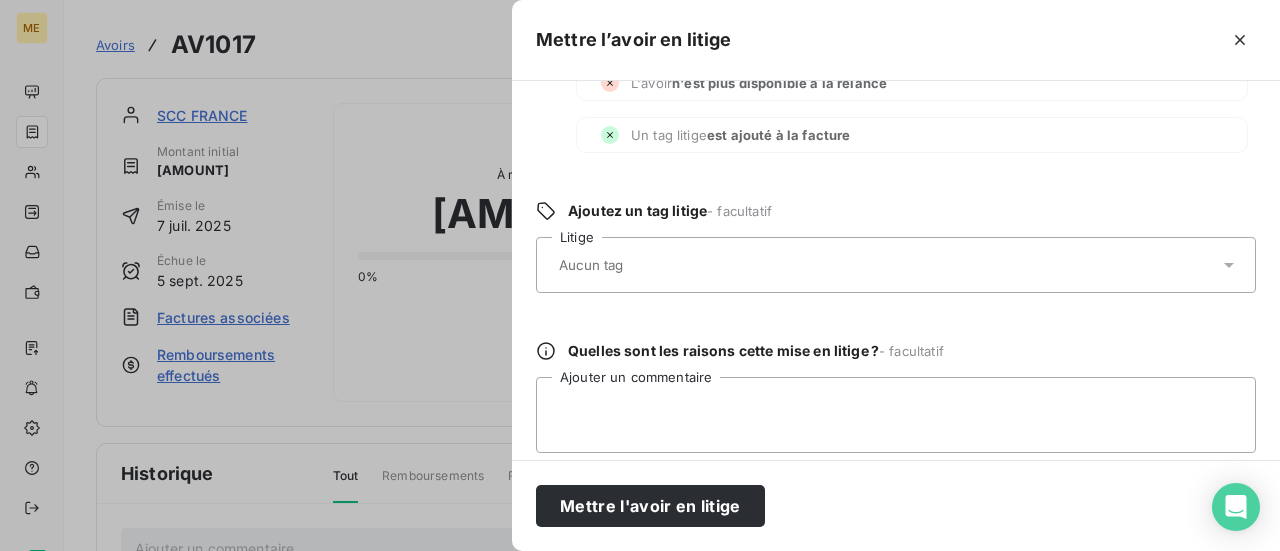 scroll, scrollTop: 140, scrollLeft: 0, axis: vertical 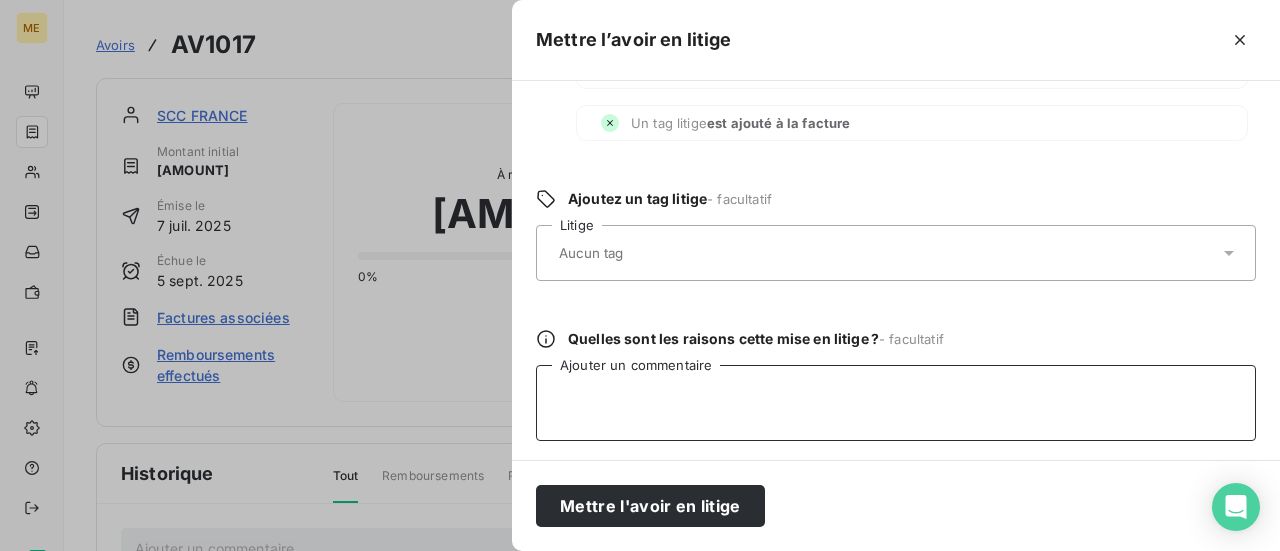 click on "Ajouter un commentaire" at bounding box center [896, 403] 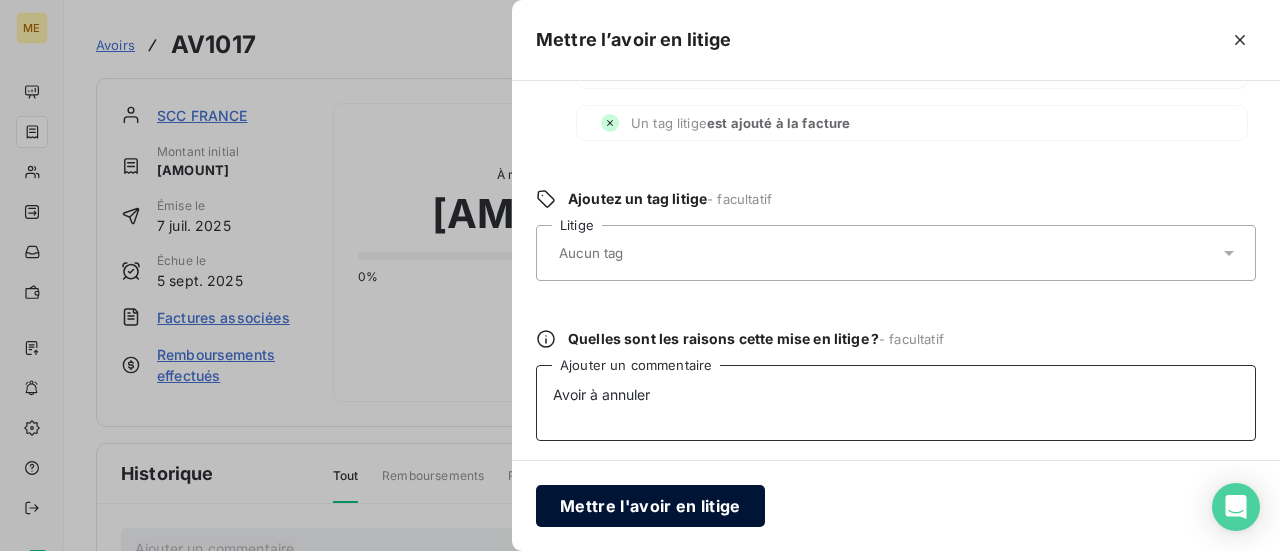 type on "Avoir à annuler" 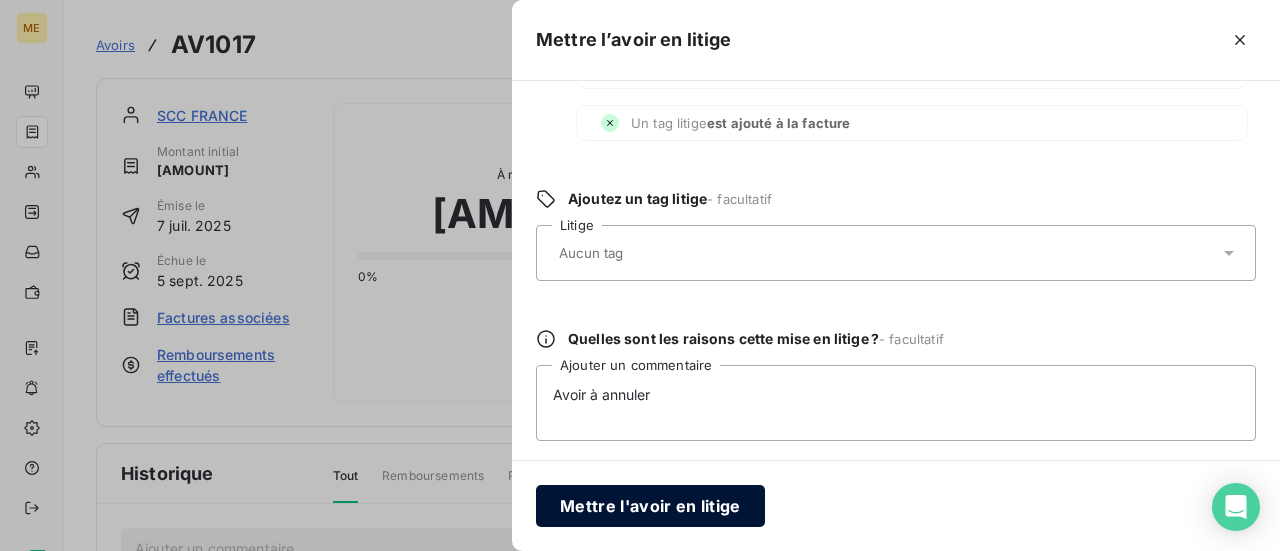 click on "Mettre l'avoir en litige" at bounding box center (650, 506) 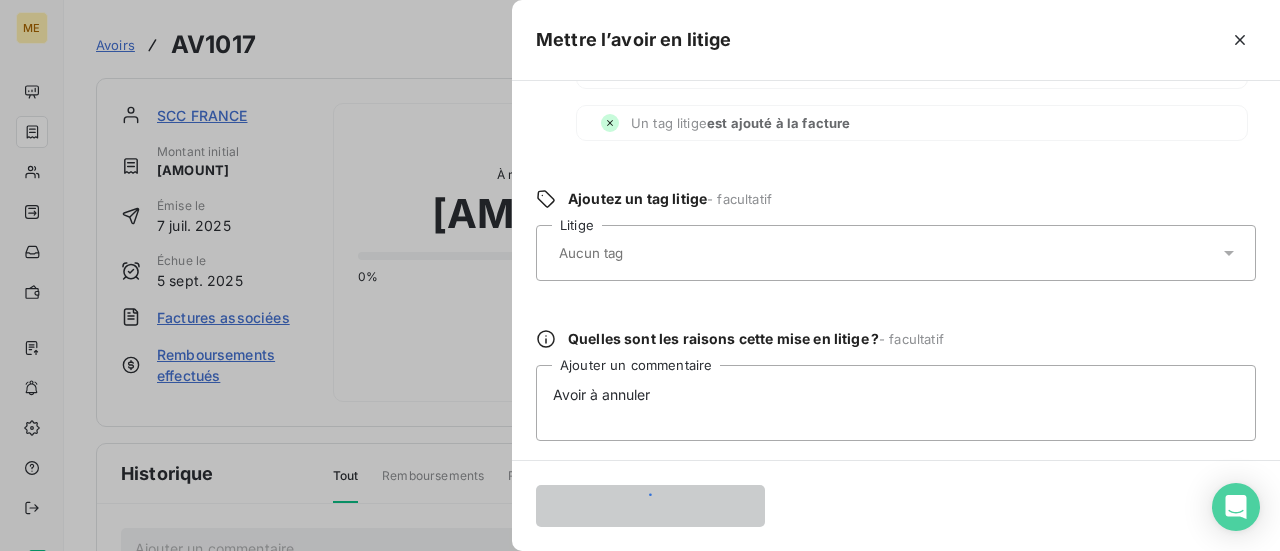 type 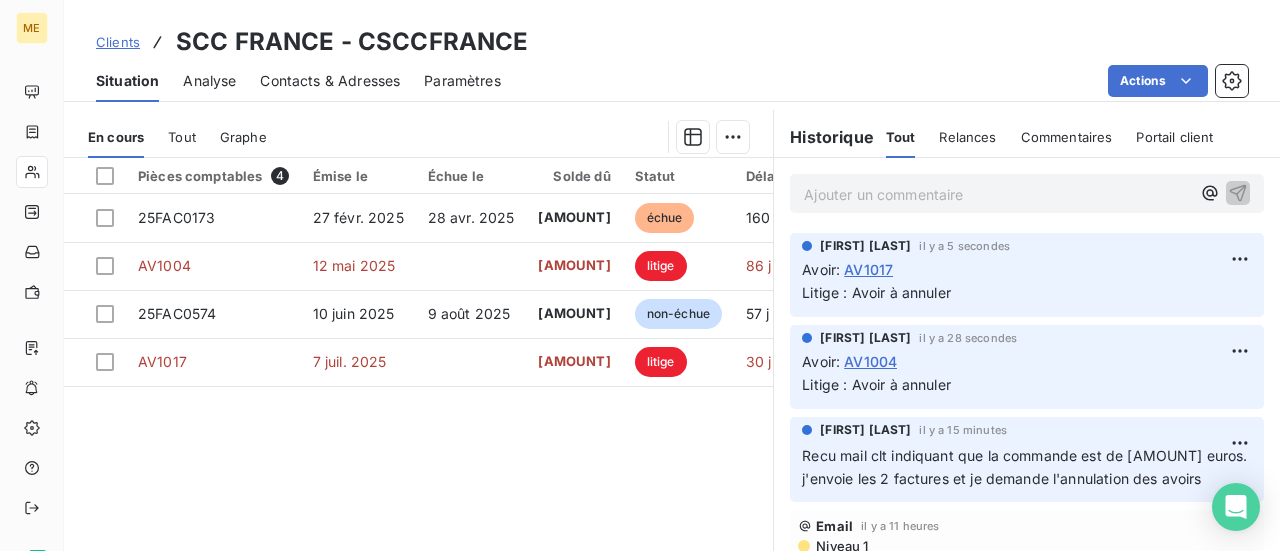 scroll, scrollTop: 500, scrollLeft: 0, axis: vertical 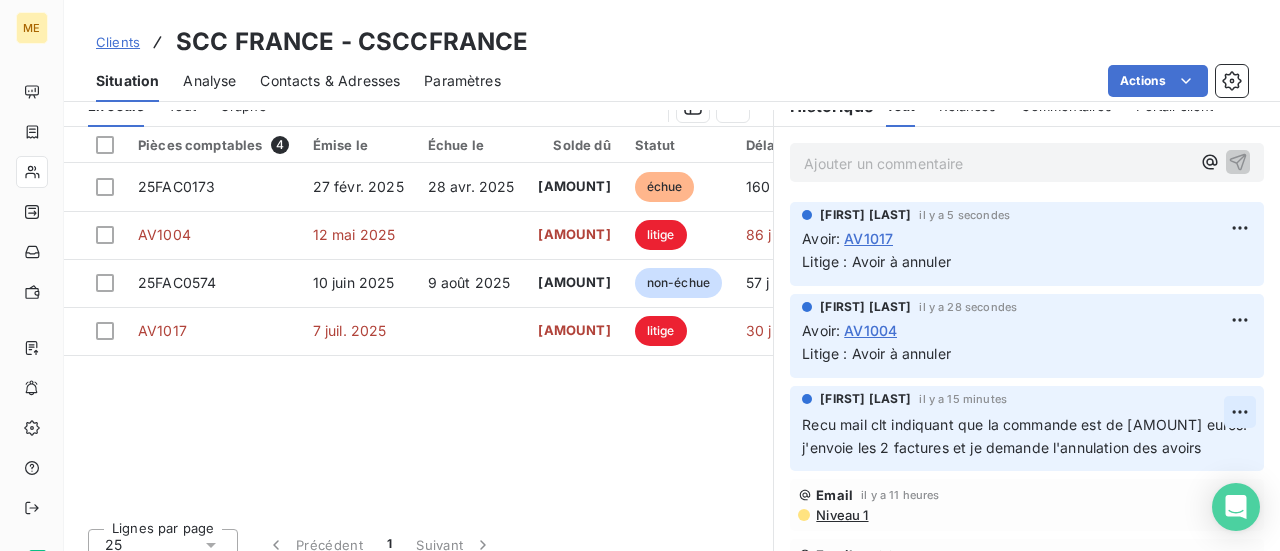 click on "ME Clients SCC FRANCE - CSCCFRANCE Situation Analyse Contacts & Adresses Paramètres Actions Informations client Propriétés Client Tags Encours client [PRICE] € 0 Échu [PRICE] € Non-échu [PRICE] € Litige [PRICE] € Limite d’encours Ajouter une limite d’encours autorisé Gestion du risque Surveiller ce client en intégrant votre outil de gestion des risques client. Relance Plan de relance Suivi général Clients Prochaine relance prévue le [DATE] Niveau 2 Relancer En cours Tout Graphe Pièces comptables 4 Émise le Échue le Solde dû Statut Délai Retard 25FAC0173 [DATE] [DATE] [PRICE] € échue 160 j +100 j AV1004 [DATE] [PRICE] € litige 86 j 25FAC0574 [DATE] [DATE] [PRICE] € non-échue 57 j -3 j AV1017 [PRICE] € litige 30 j Lignes par page 25 Précédent 1 Suivant Historique Tout Relances Commentaires Portail client Tout Relances Commentaires Portail client [FIRST] [LAST]" at bounding box center [640, 275] 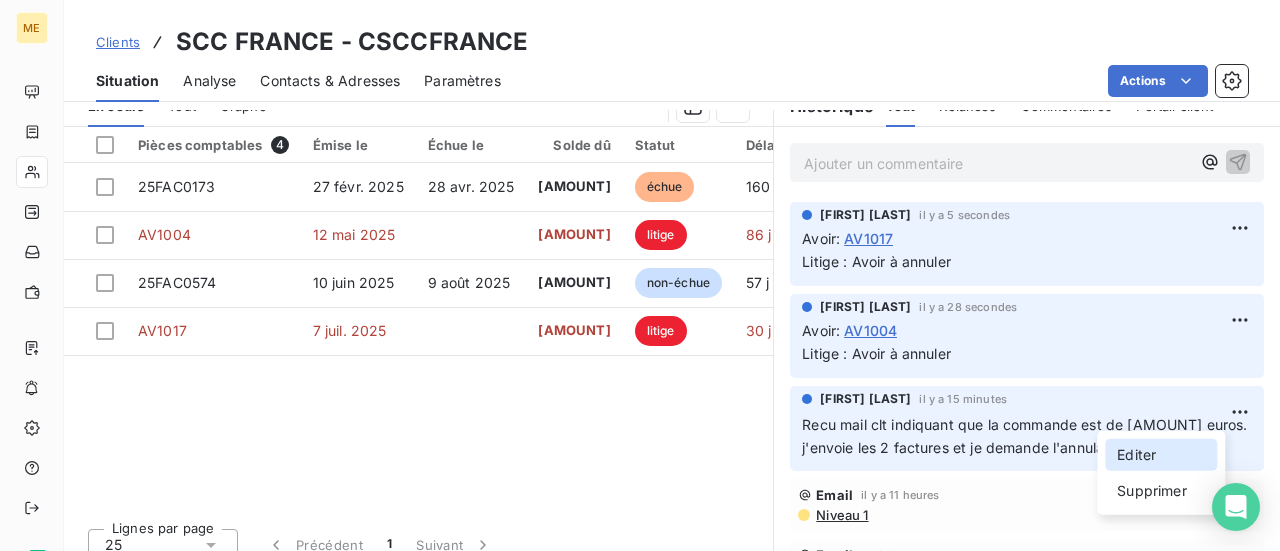 click on "Editer" at bounding box center [1161, 455] 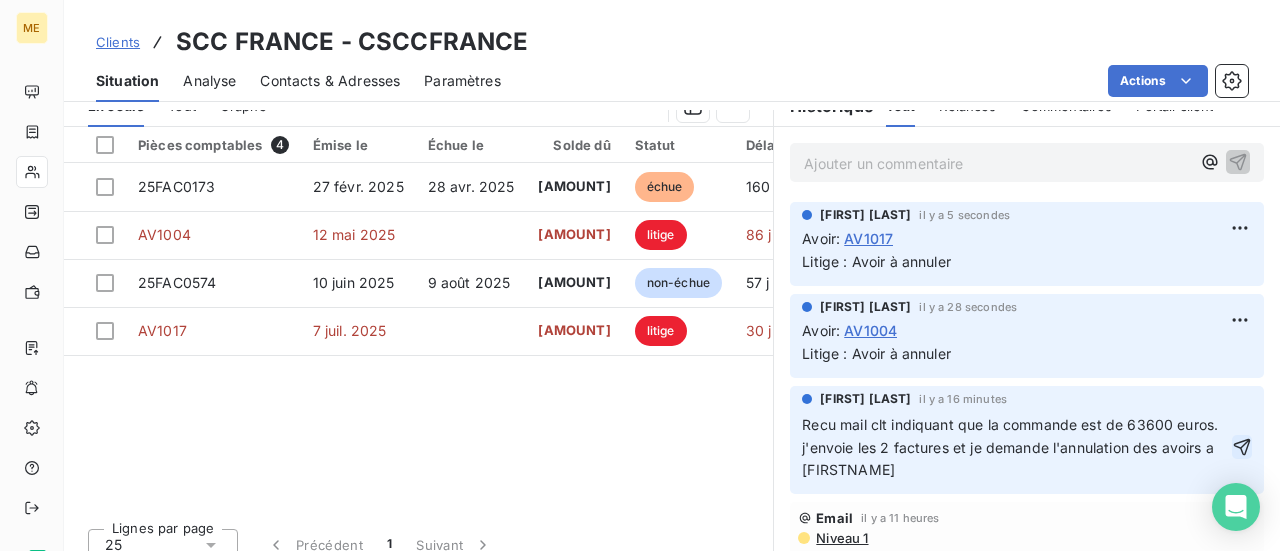 click 